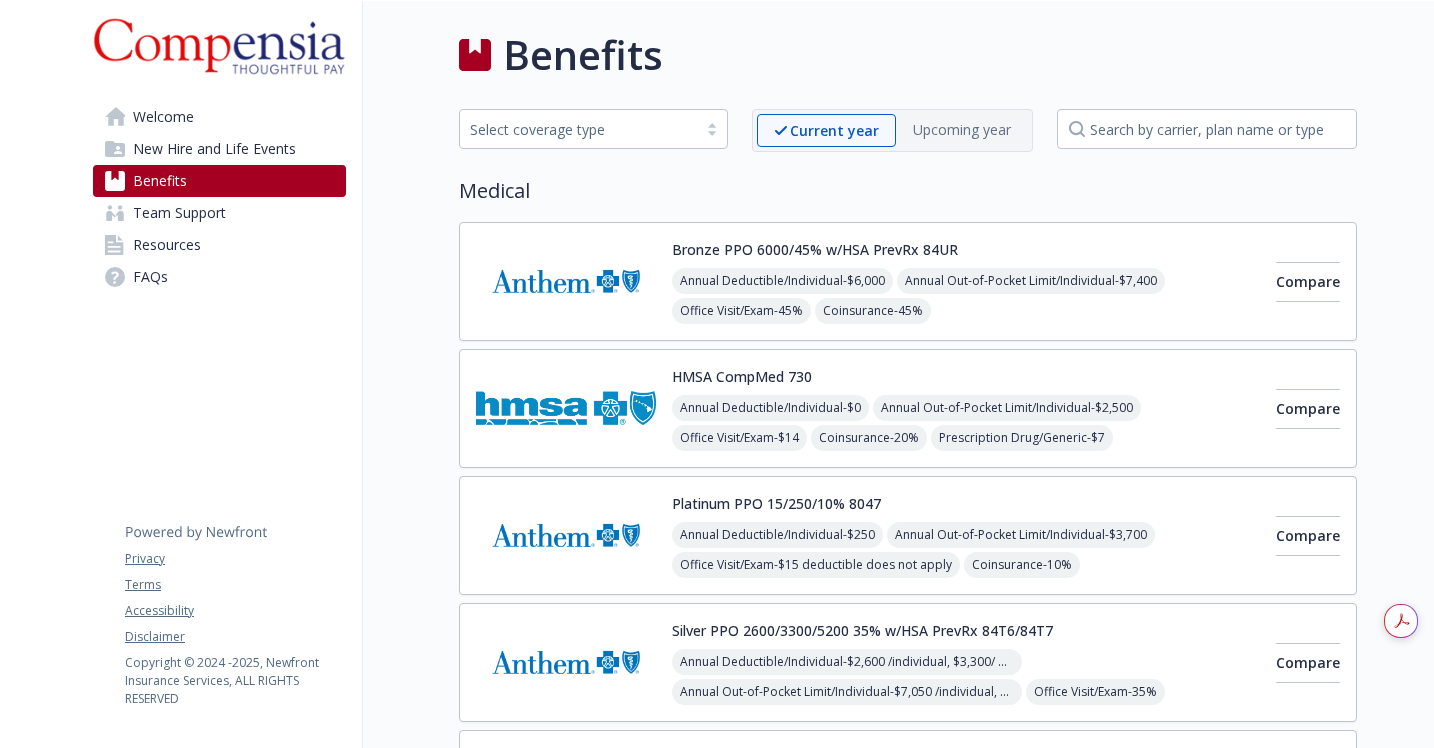 scroll, scrollTop: 0, scrollLeft: 0, axis: both 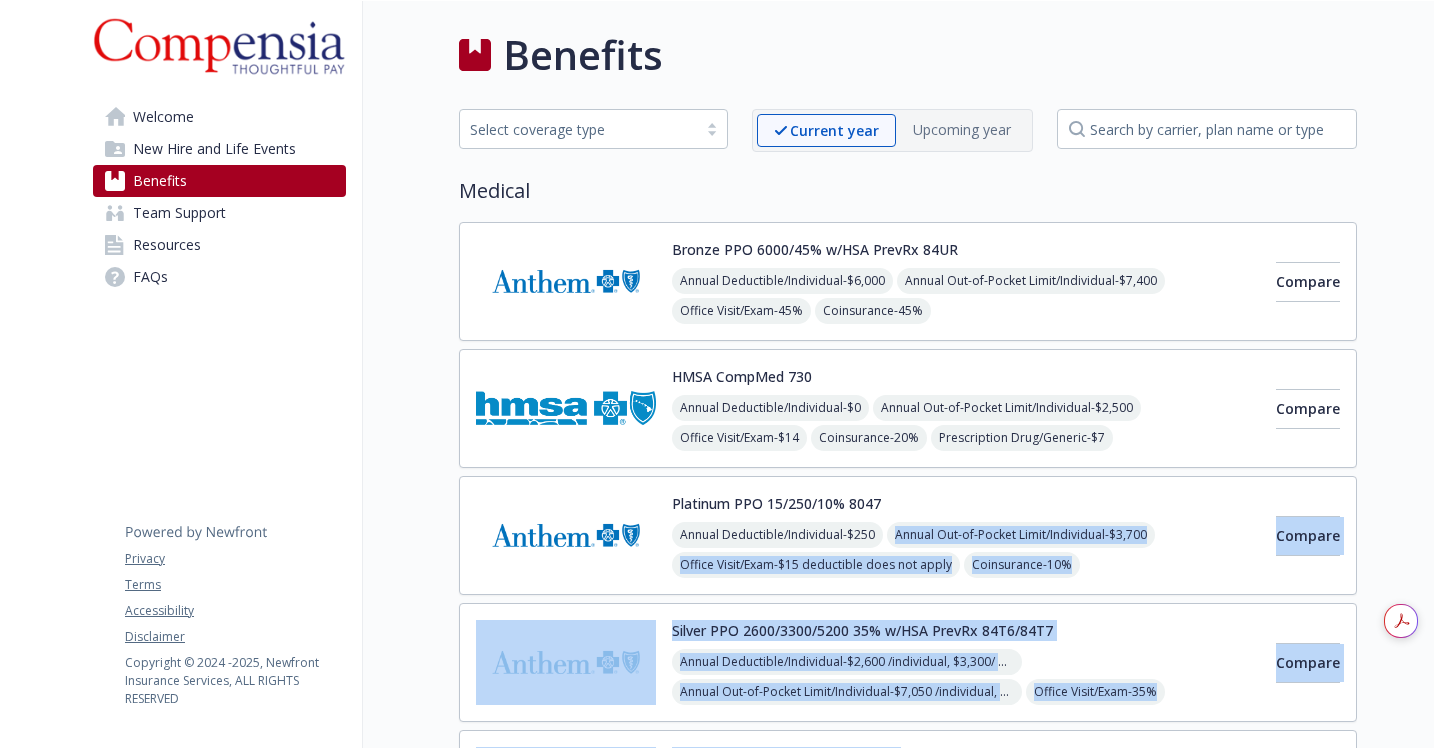 drag, startPoint x: 1014, startPoint y: 499, endPoint x: 1439, endPoint y: 625, distance: 443.28433 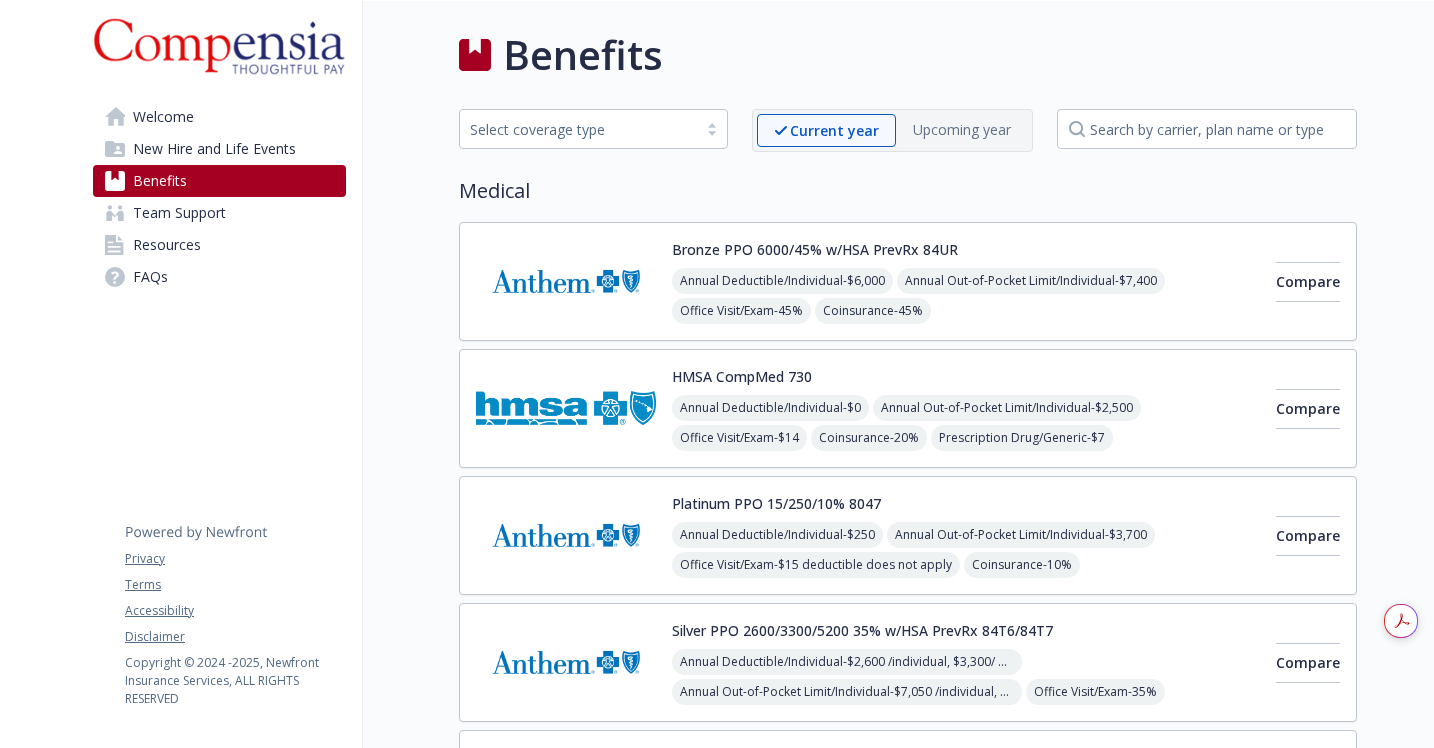 click on "Benefits Select coverage type Current year Upcoming year Medical Bronze PPO 6000/45% w/HSA PrevRx 84UR Annual Deductible/Individual  -  $6,000 Annual Out-of-Pocket Limit/Individual  -  $7,400 Office Visit/Exam  -  45% Coinsurance  -  45% Prescription Drug/Generic  -  $20 for level 1; $20 for in-network Prescription Drug/Brand Formulary  -  $90 for level 1; $100 for in-network Prescription Drug/Brand Non-Formulary  -  $160 for level 1; $170 for in-network Prescription Drug/Specialty  -  30% up to $400 for level 1; 40% up to $500 for in-network Compare HMSA CompMed 730 Annual Deductible/Individual  -  $0 Annual Out-of-Pocket Limit/Individual  -  $2,500 Office Visit/Exam  -  $14 Coinsurance  -  20% Prescription Drug/Generic  -  $7 Prescription Drug/Brand Formulary  -  $30 Prescription Drug/Brand Non-Formulary  -  $30 Prescription Drug/Specialty  -  $100 for mostly Preferred Formulary Specialty drugs; $200 for mostly Non-preferred Formulary Specialty drugs Compare Platinum PPO 15/250/10% 8047  -  $250  -  $3,700" at bounding box center [860, 1574] 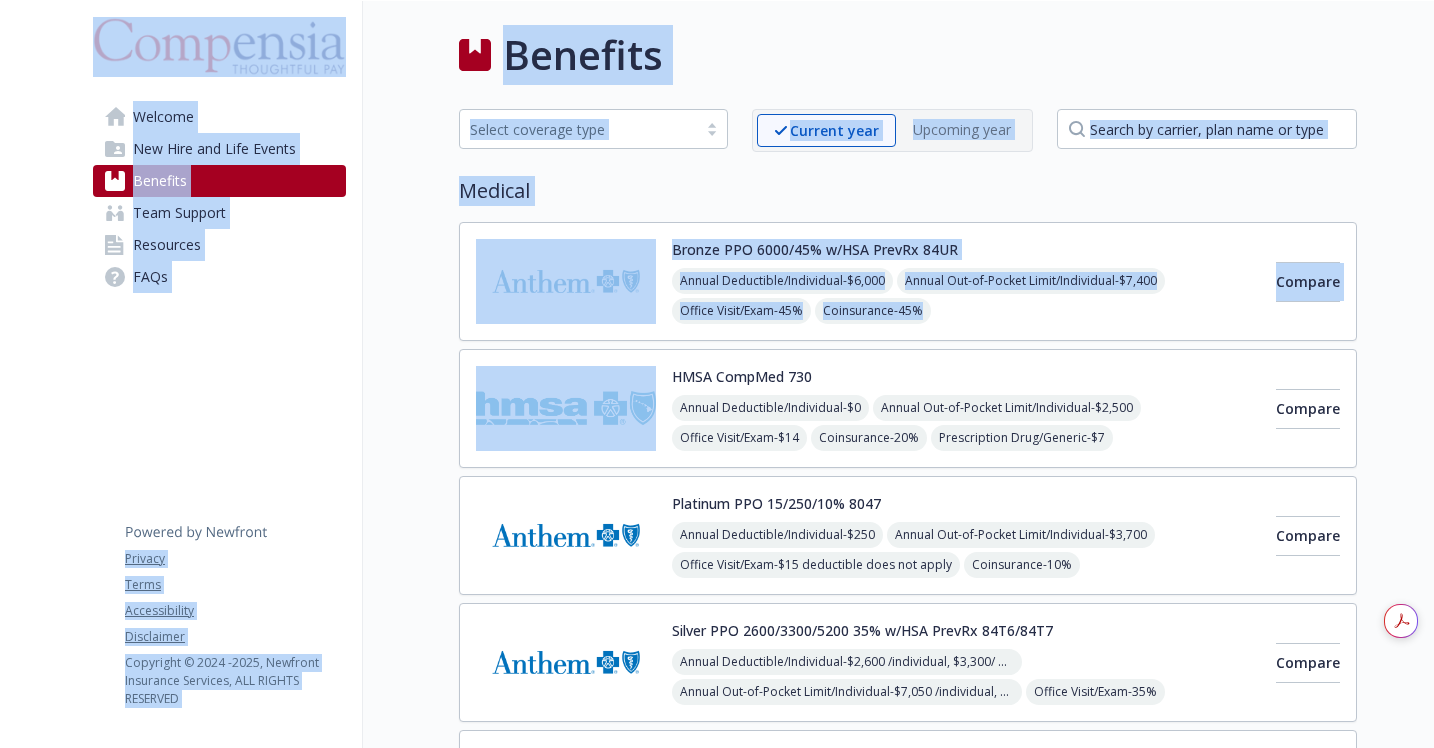 drag, startPoint x: 390, startPoint y: 414, endPoint x: 705, endPoint y: -121, distance: 620.8462 